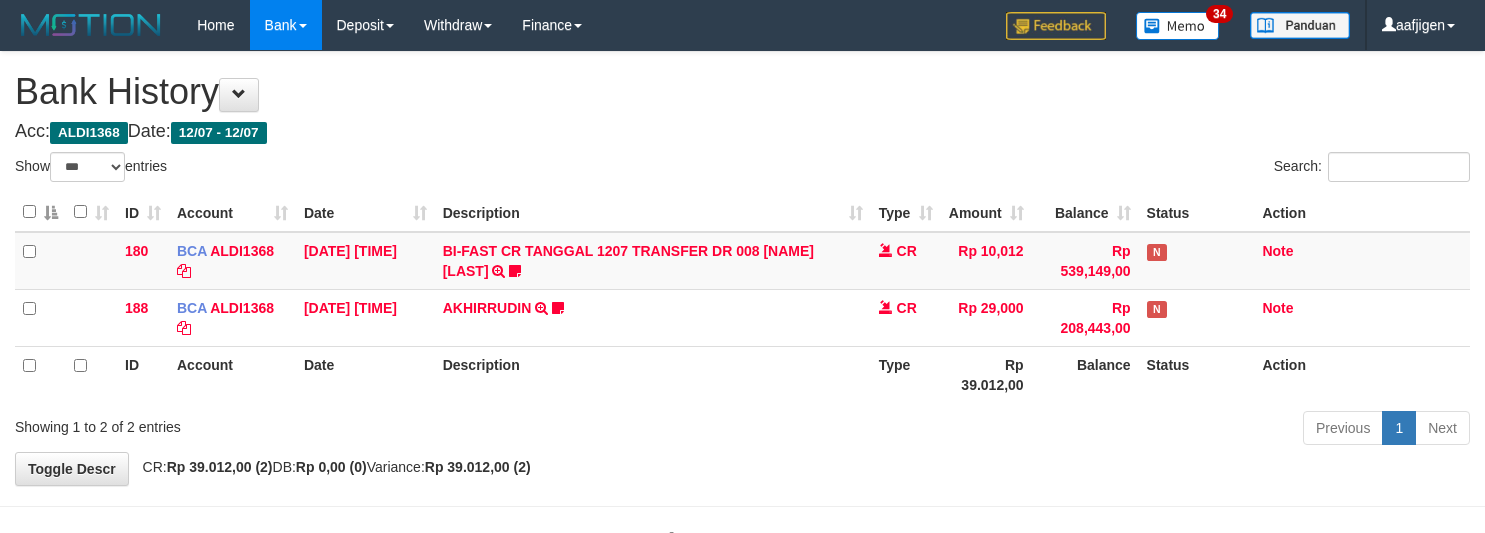 select on "***" 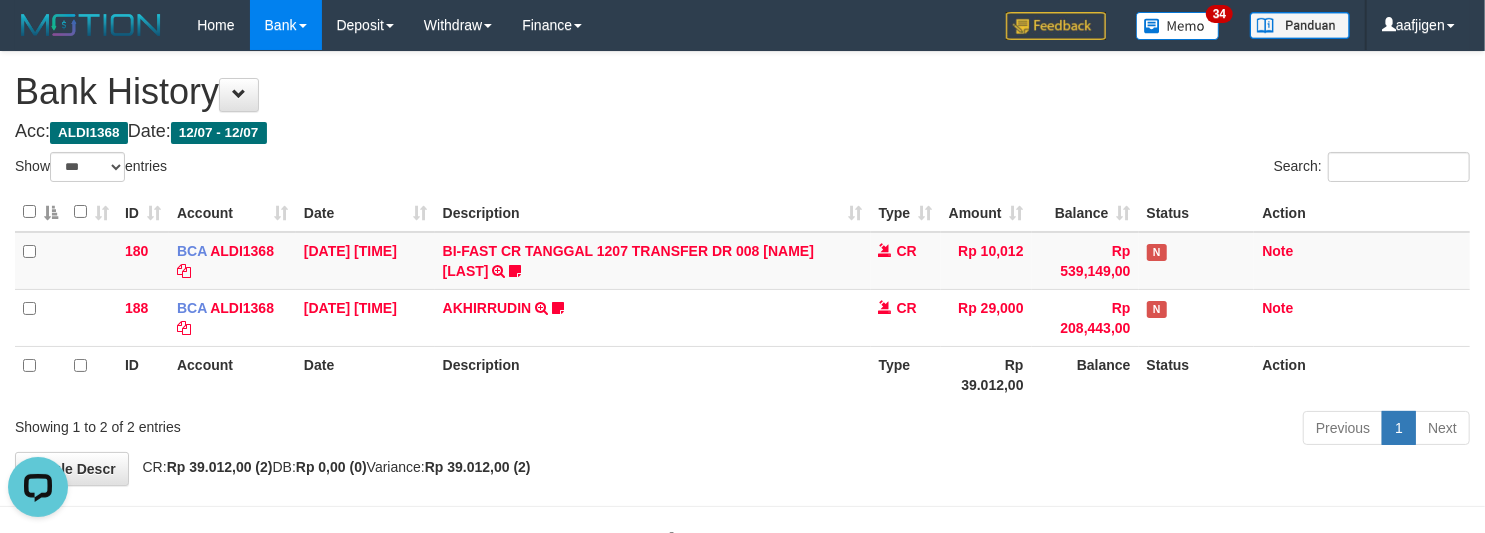scroll, scrollTop: 0, scrollLeft: 0, axis: both 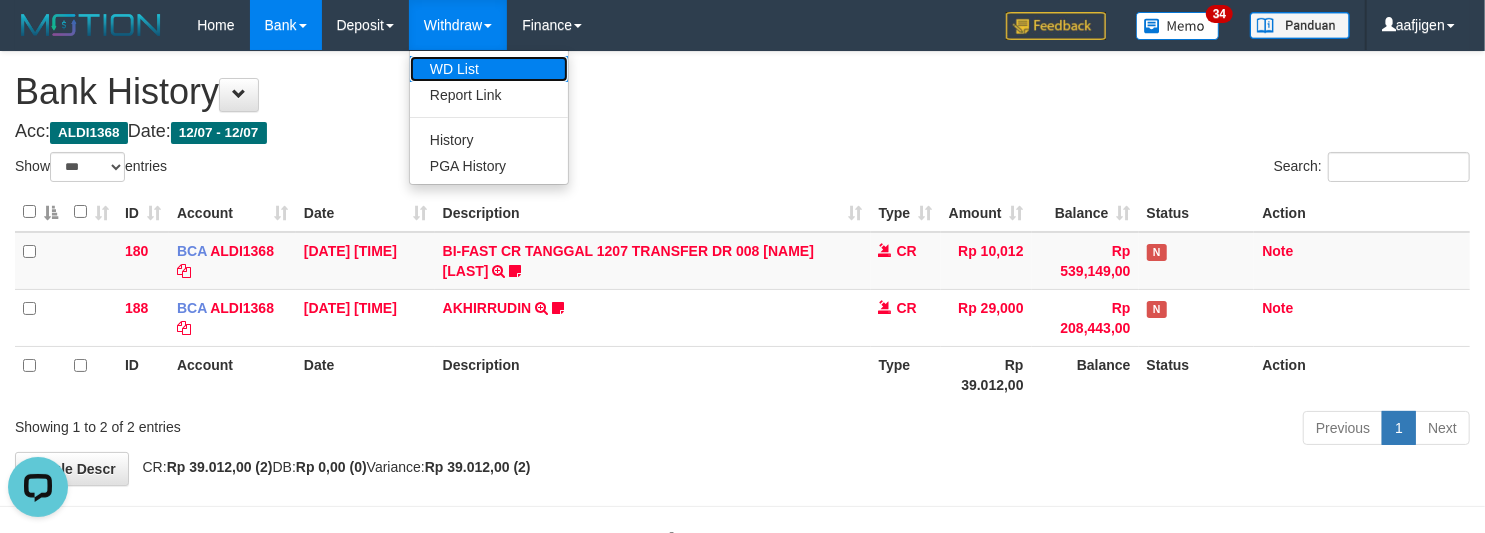 click on "WD List" at bounding box center (489, 69) 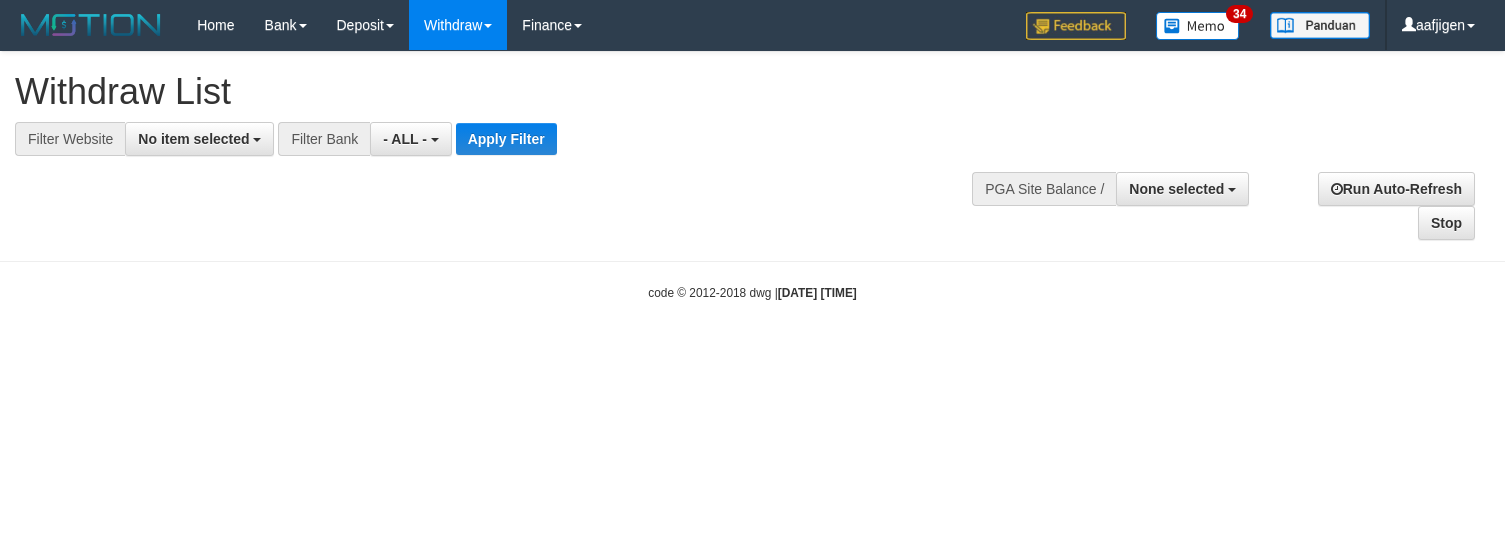 select 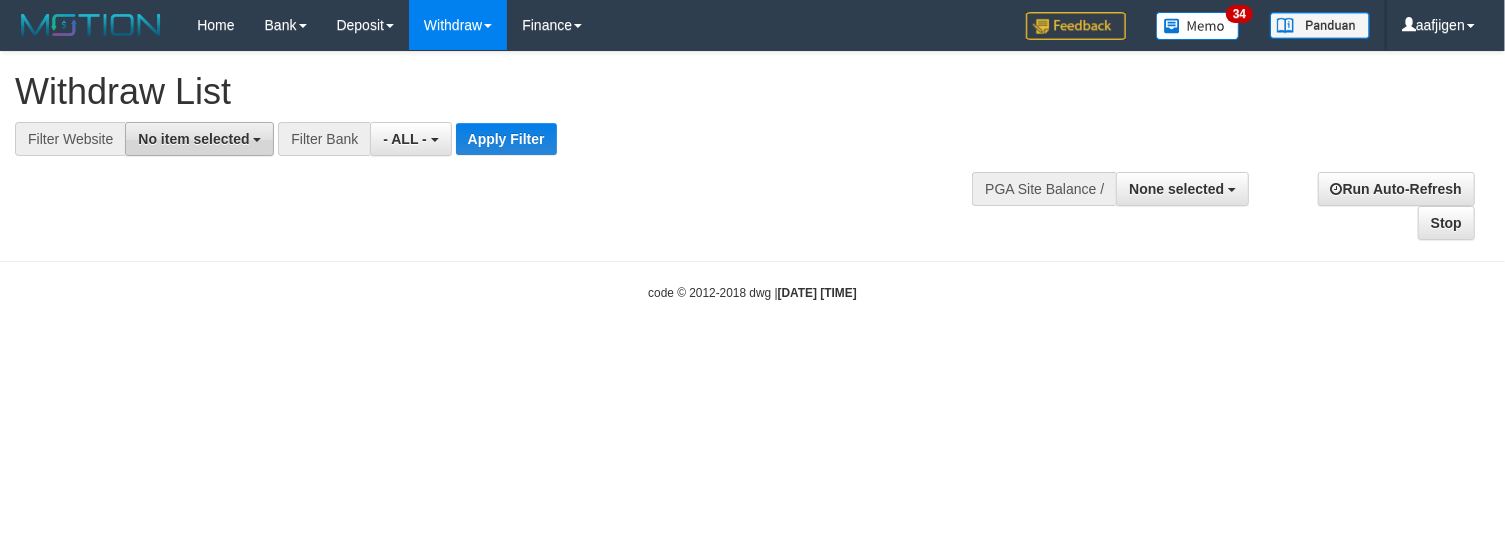 click on "No item selected" at bounding box center [193, 139] 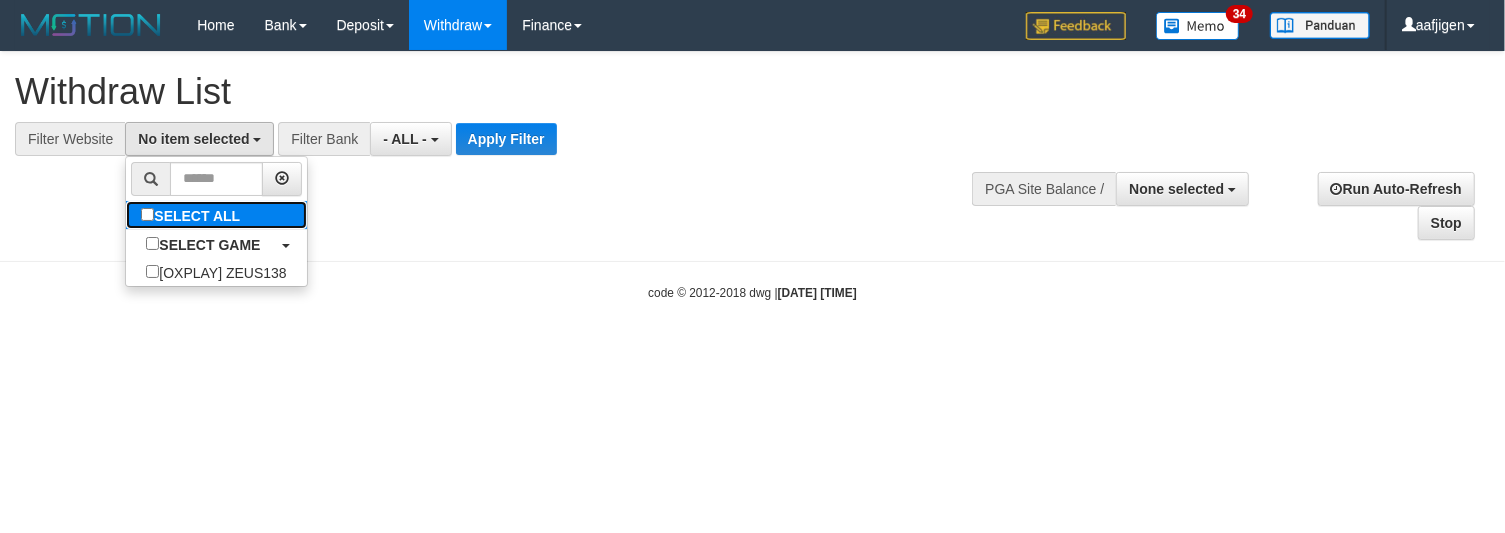 click on "SELECT ALL" at bounding box center [193, 215] 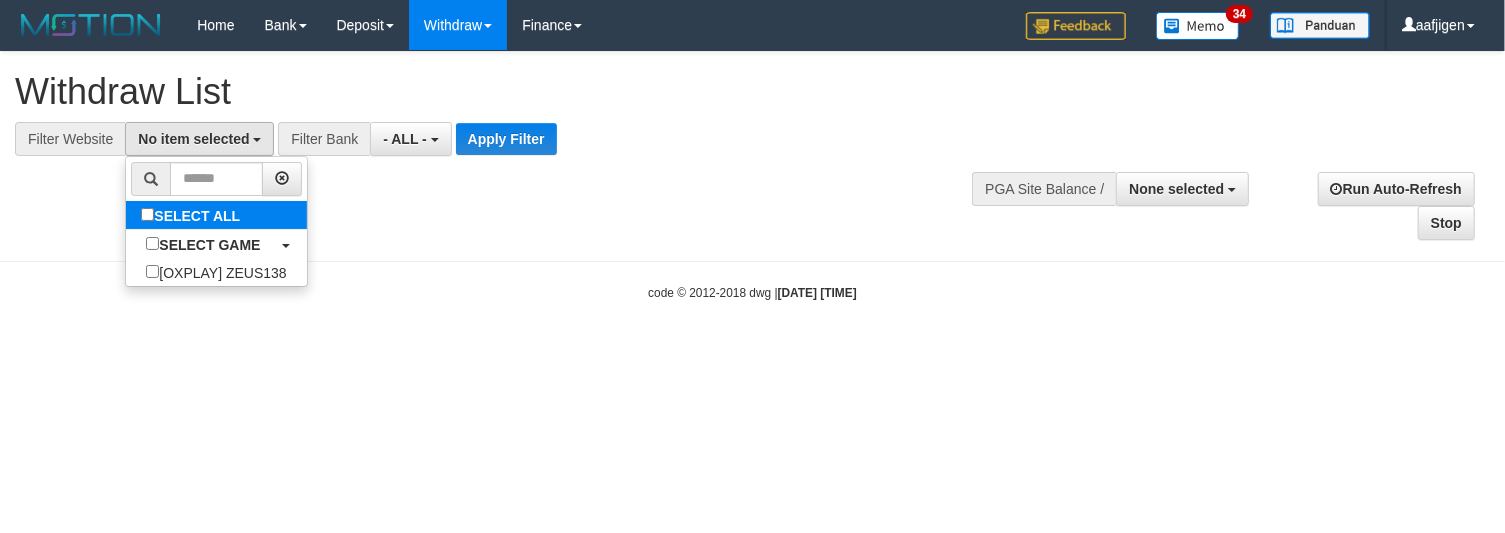 select on "***" 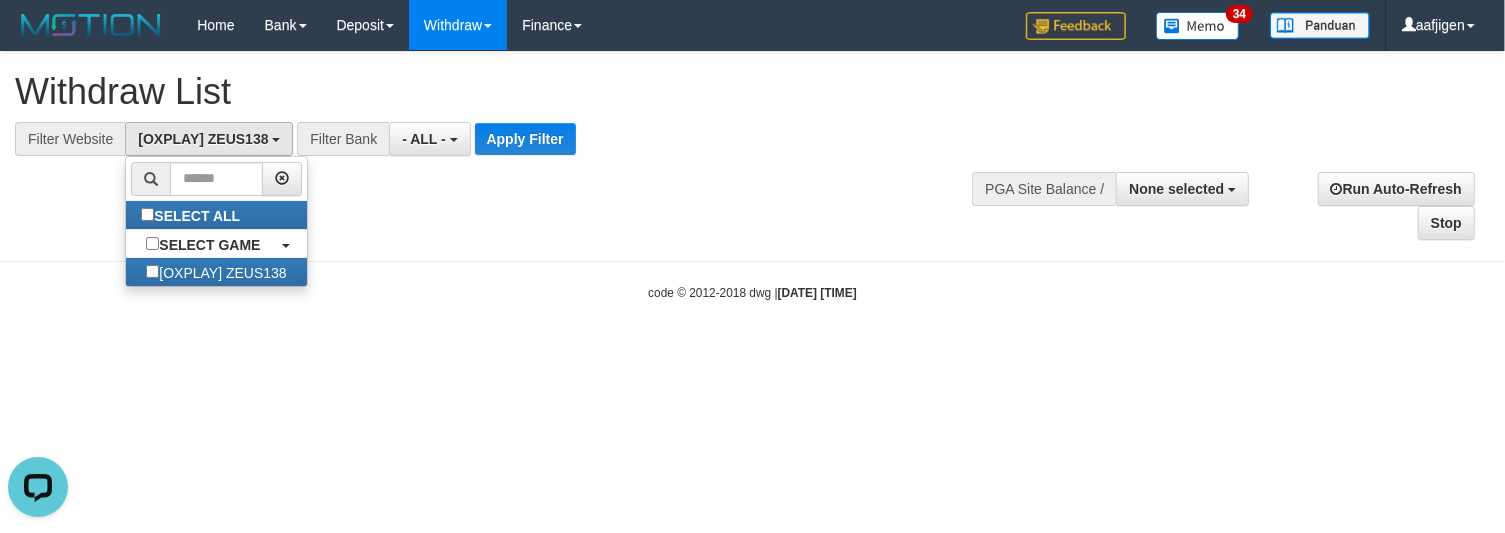 scroll, scrollTop: 0, scrollLeft: 0, axis: both 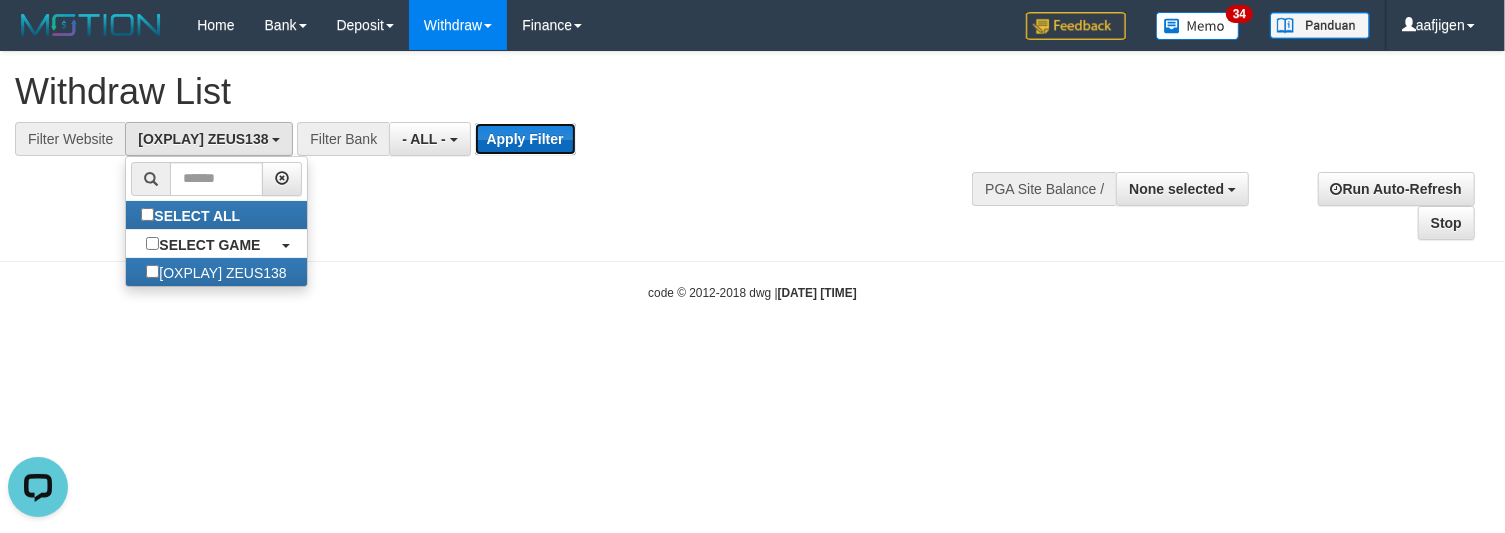 click on "Apply Filter" at bounding box center (525, 139) 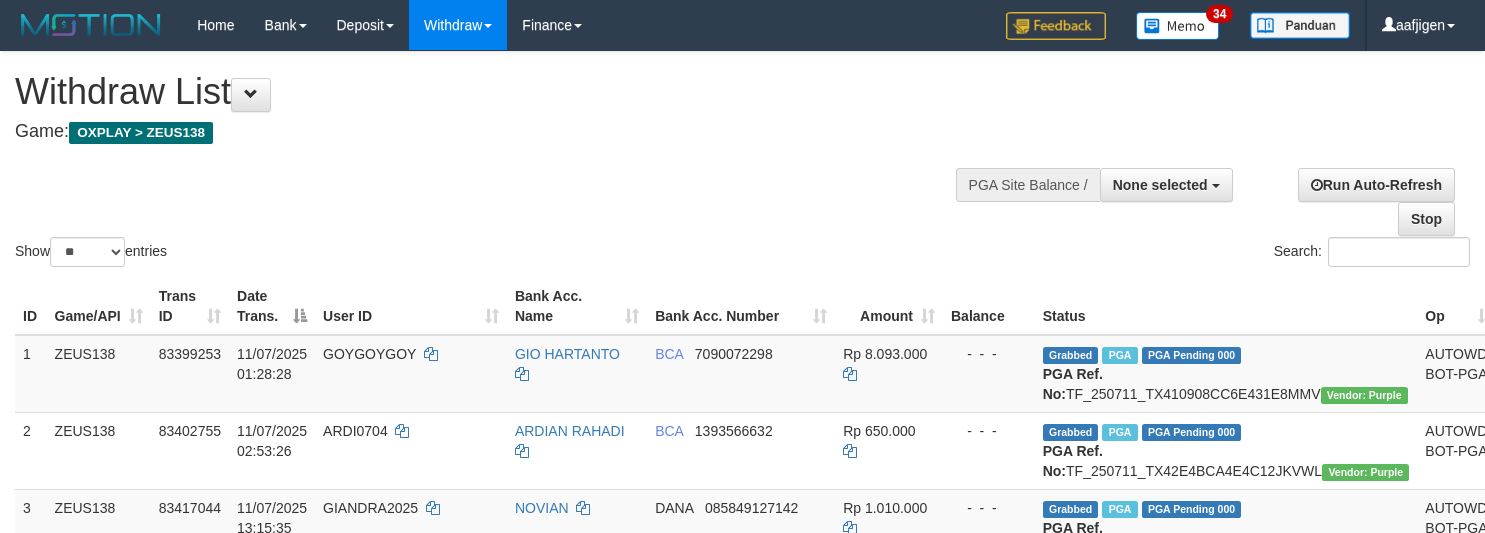 select 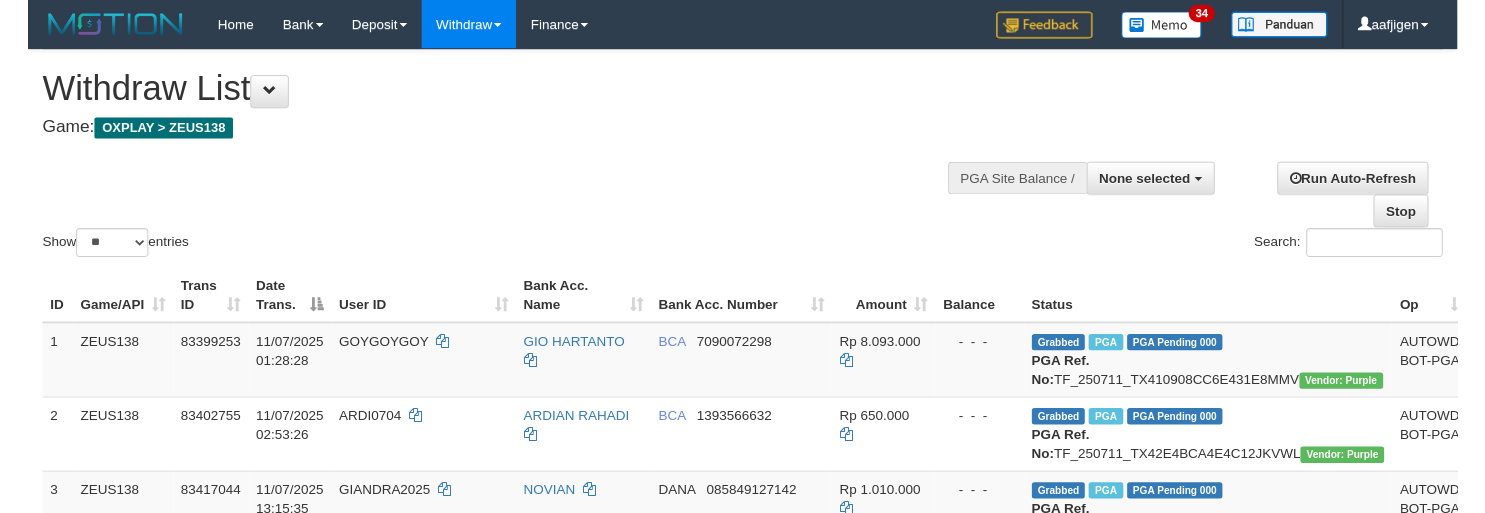 scroll, scrollTop: 0, scrollLeft: 0, axis: both 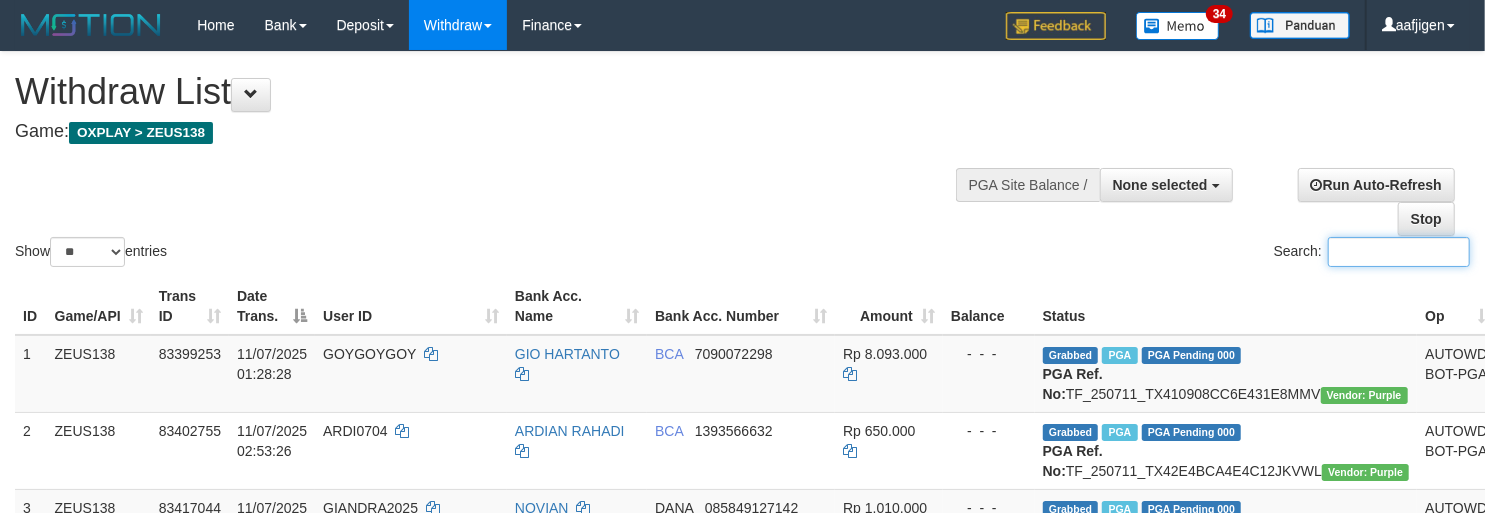 click on "Search:" at bounding box center [1399, 252] 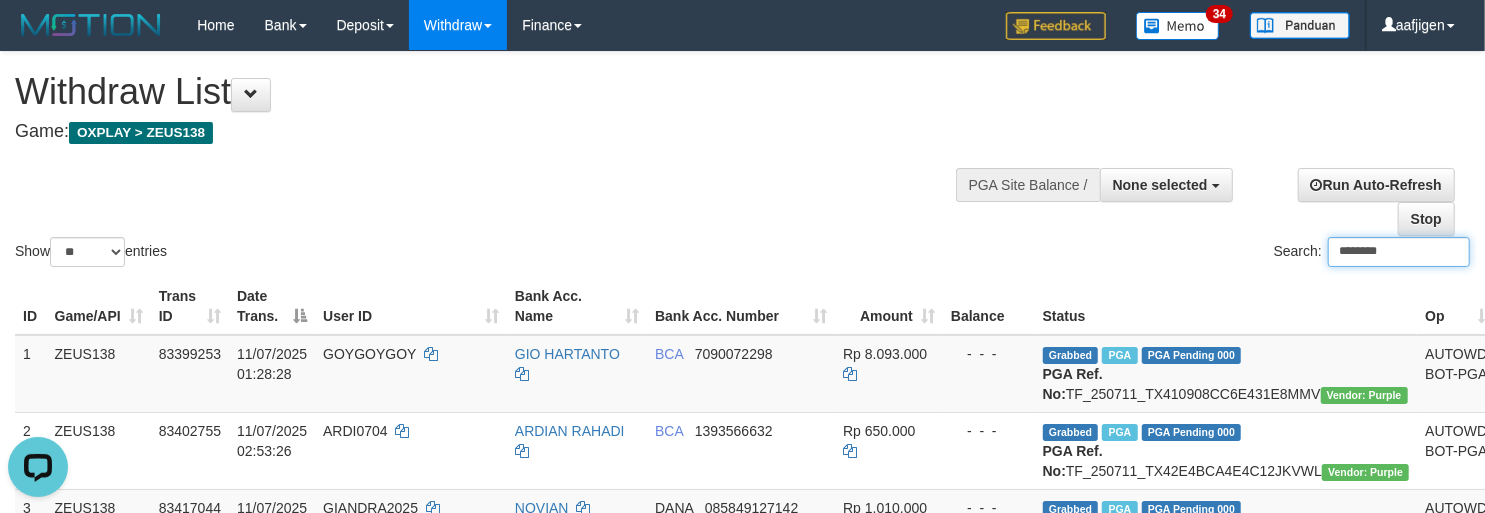 scroll, scrollTop: 0, scrollLeft: 0, axis: both 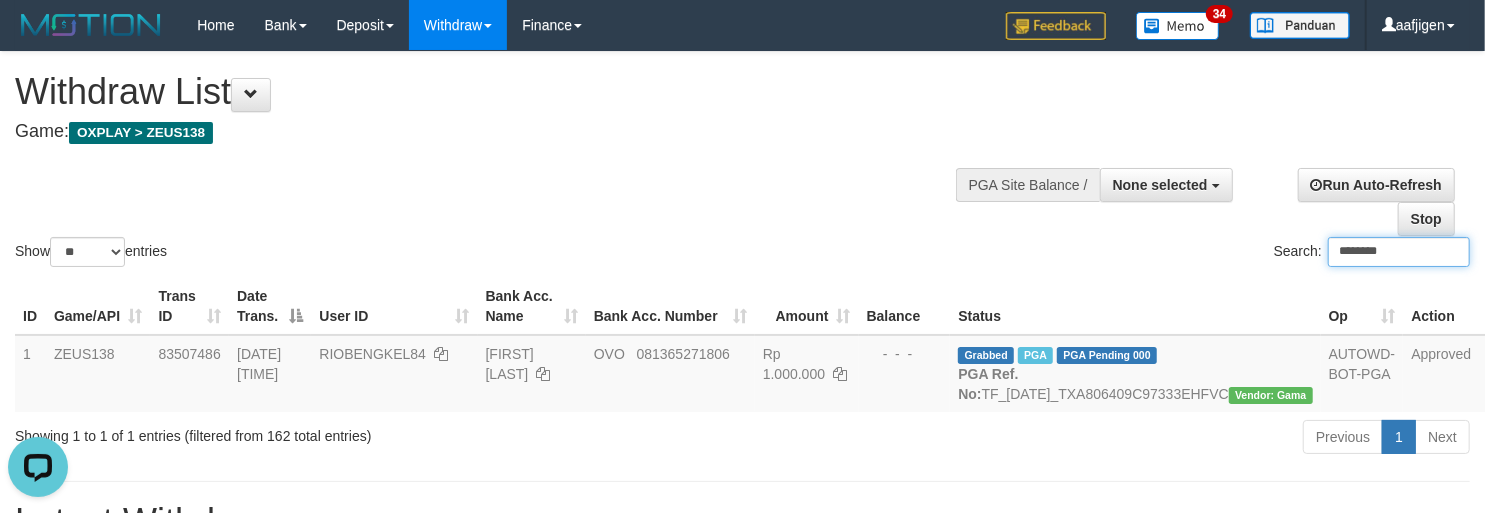 click on "********" at bounding box center [1399, 252] 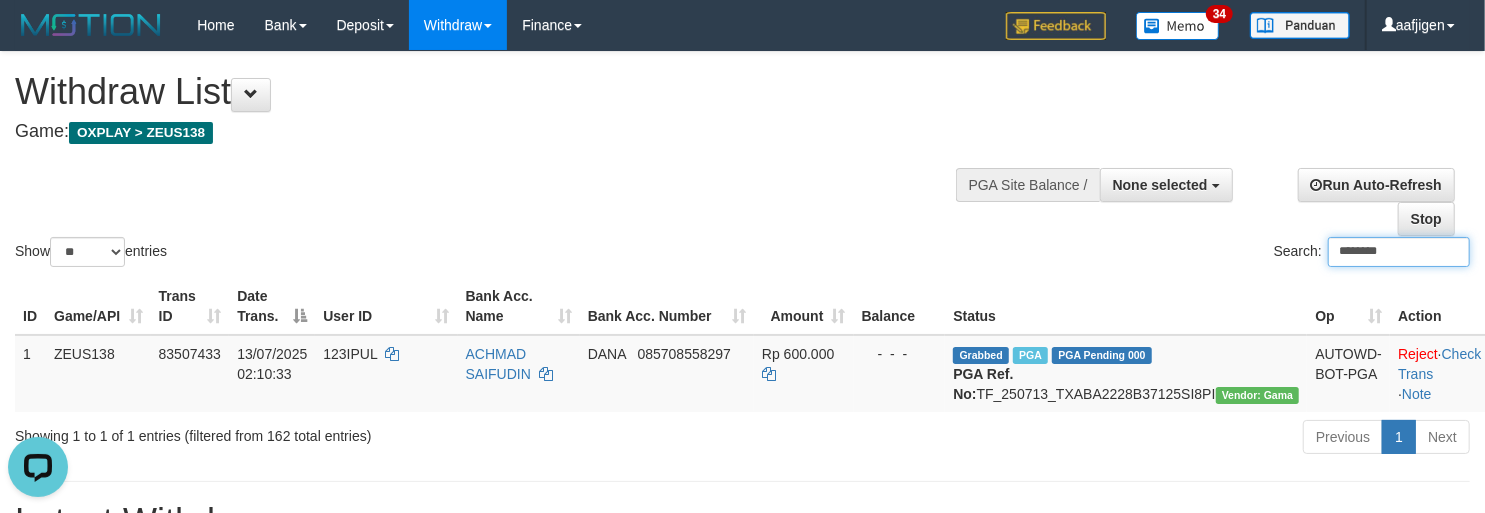 click on "********" at bounding box center [1399, 252] 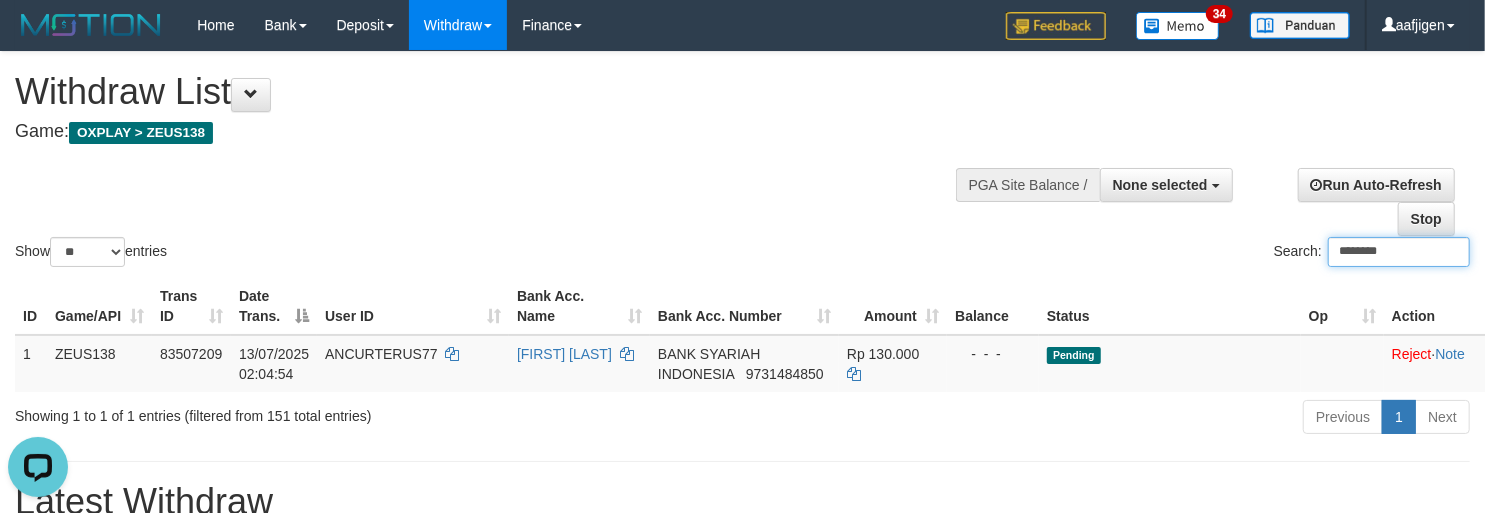 click on "********" at bounding box center [1399, 252] 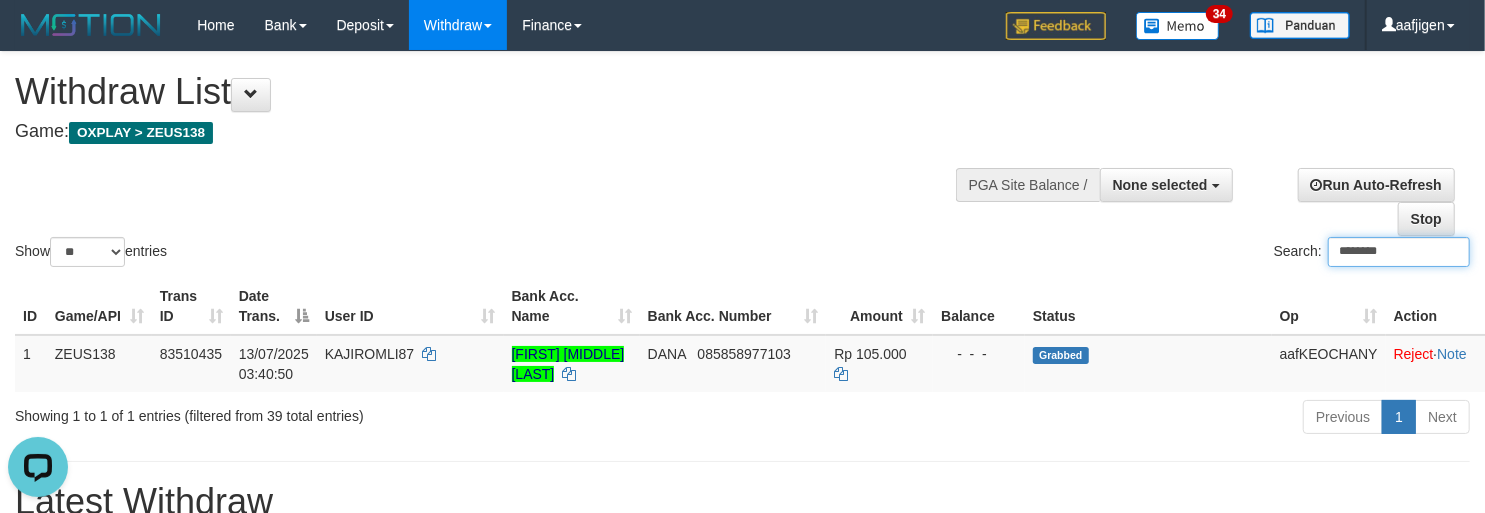type on "********" 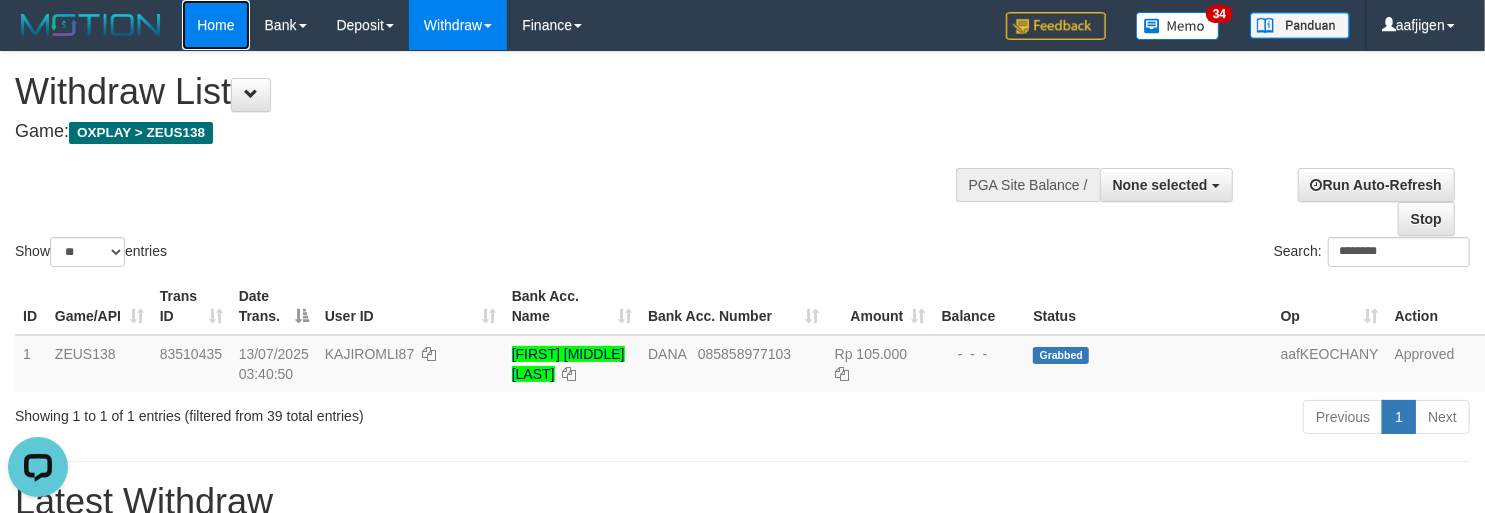click on "Home" at bounding box center [215, 25] 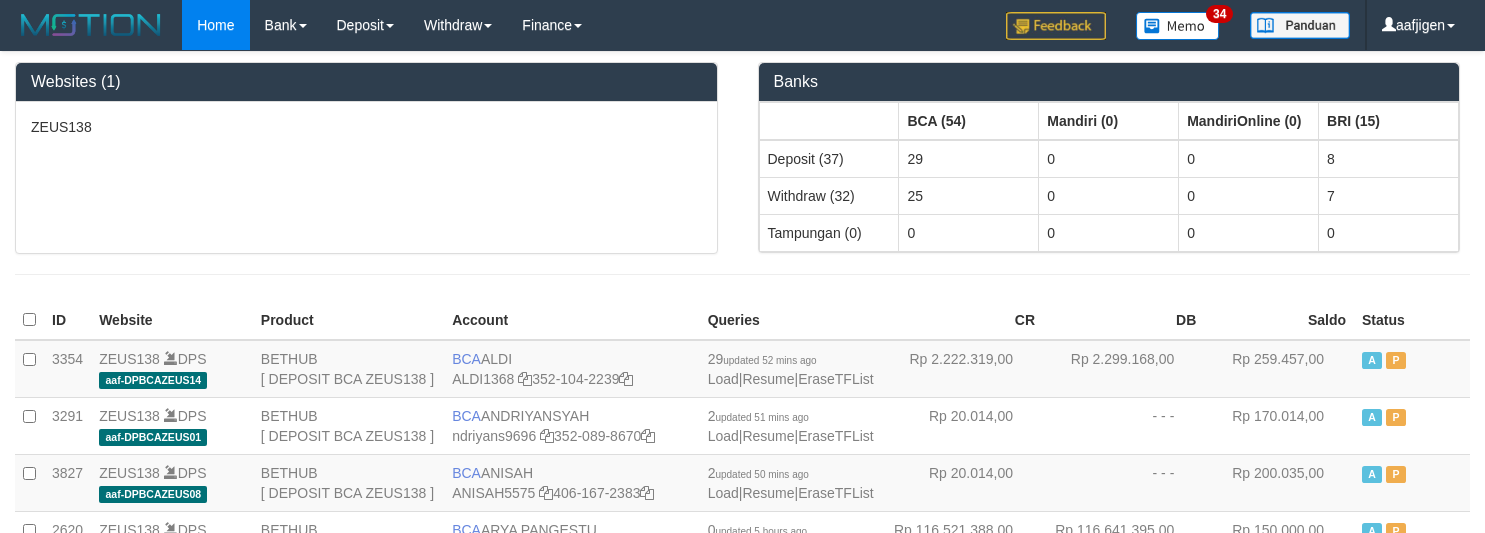 scroll, scrollTop: 0, scrollLeft: 0, axis: both 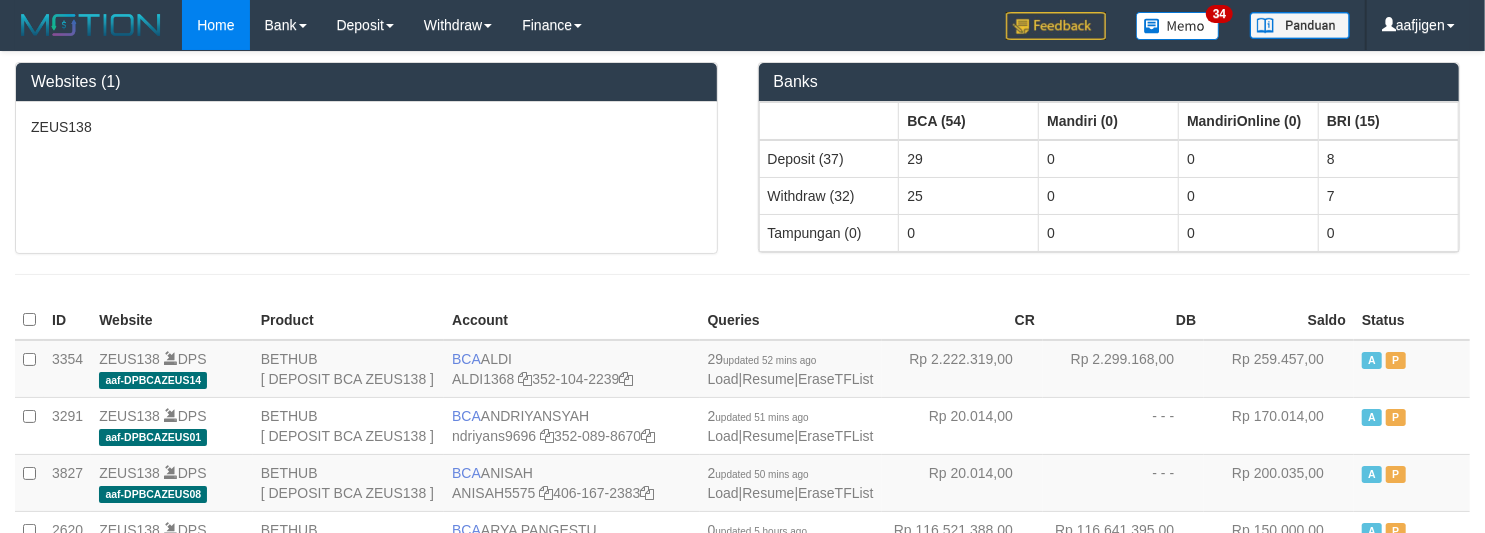 click on "CR" at bounding box center (962, 320) 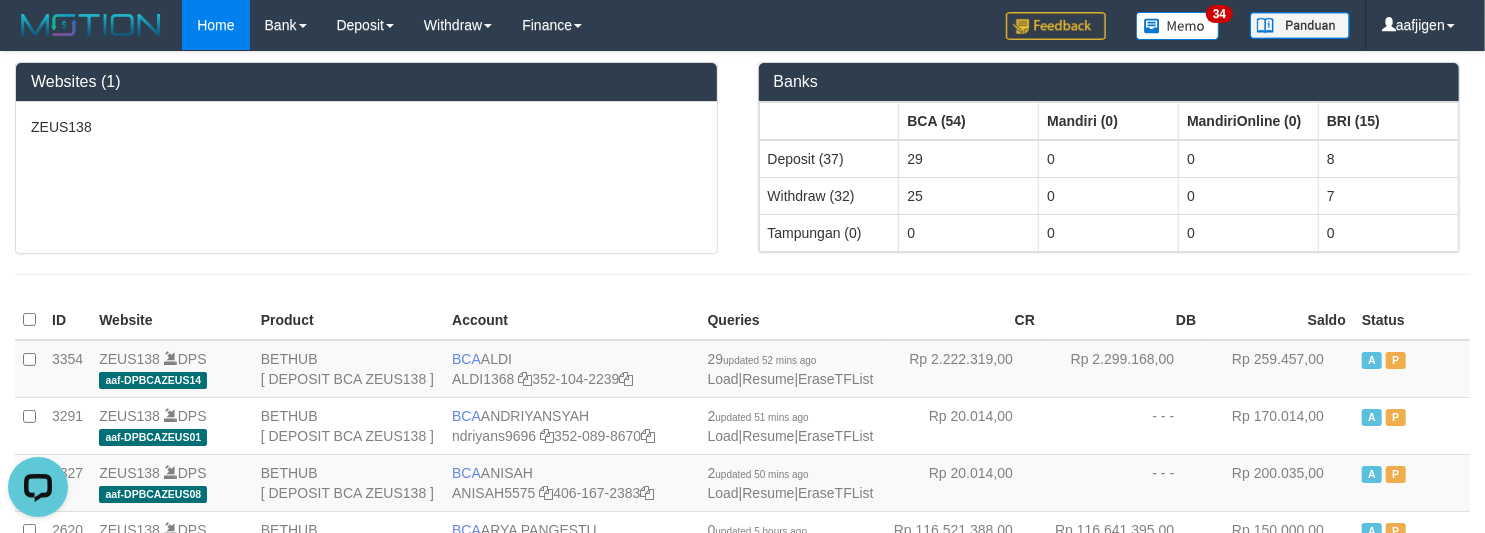 scroll, scrollTop: 0, scrollLeft: 0, axis: both 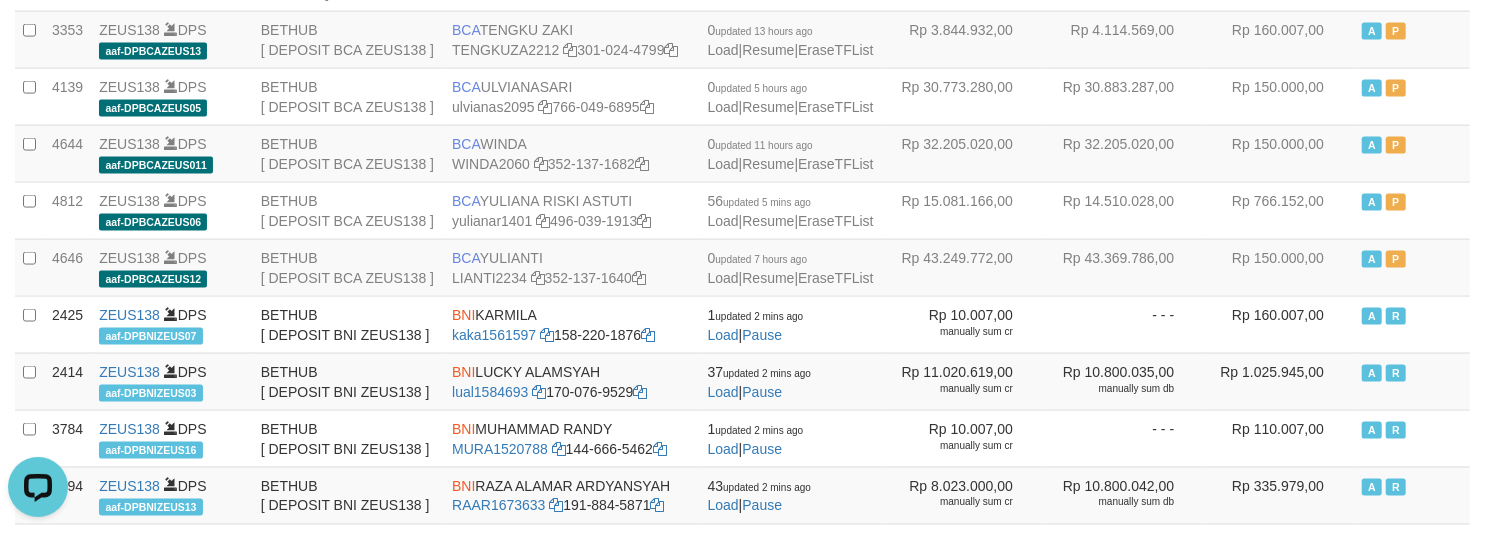 click on "suleman1027" at bounding box center [494, -141] 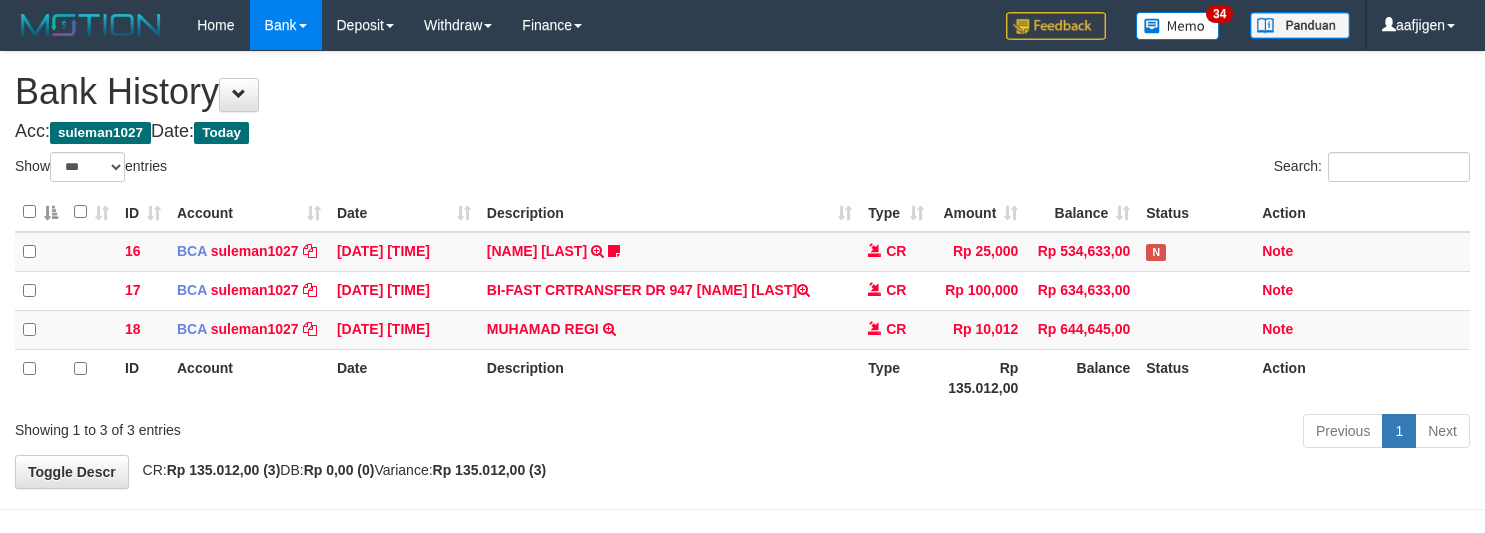 select on "***" 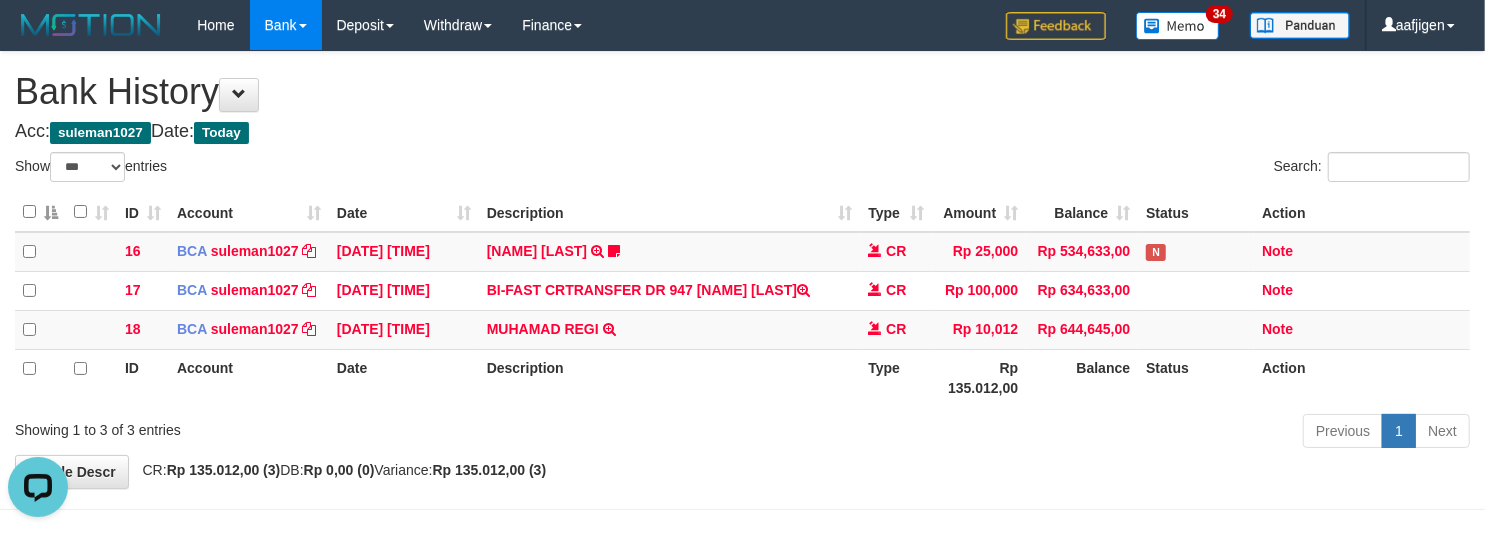 scroll, scrollTop: 0, scrollLeft: 0, axis: both 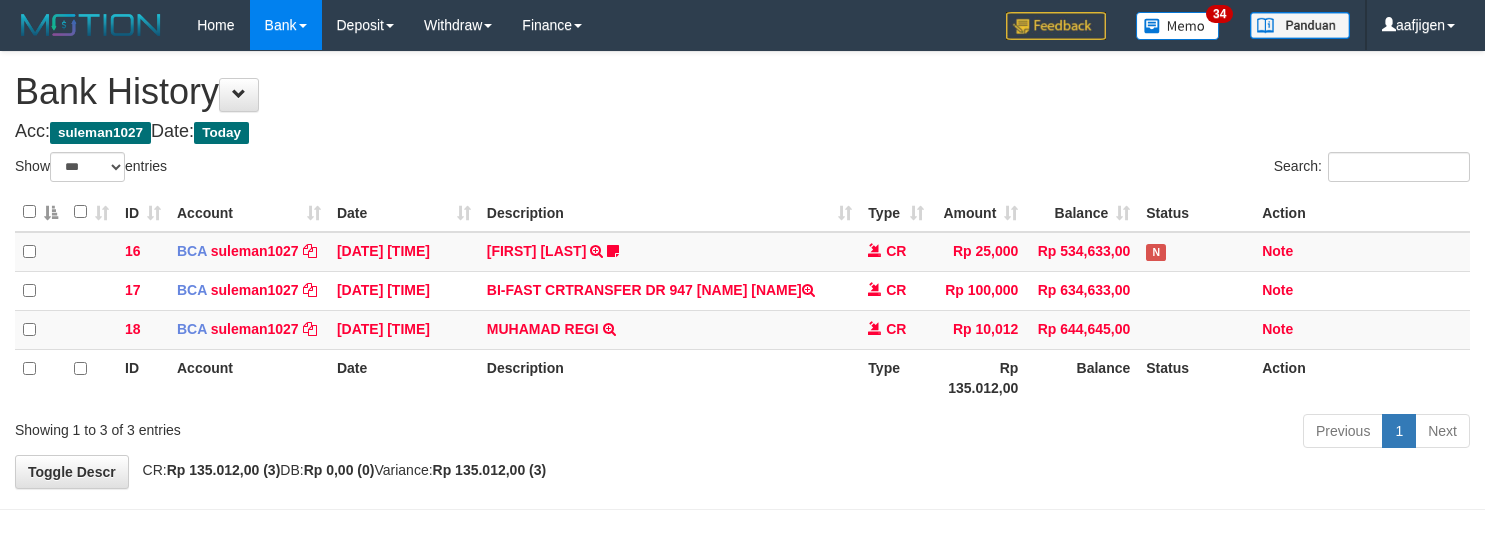 select on "***" 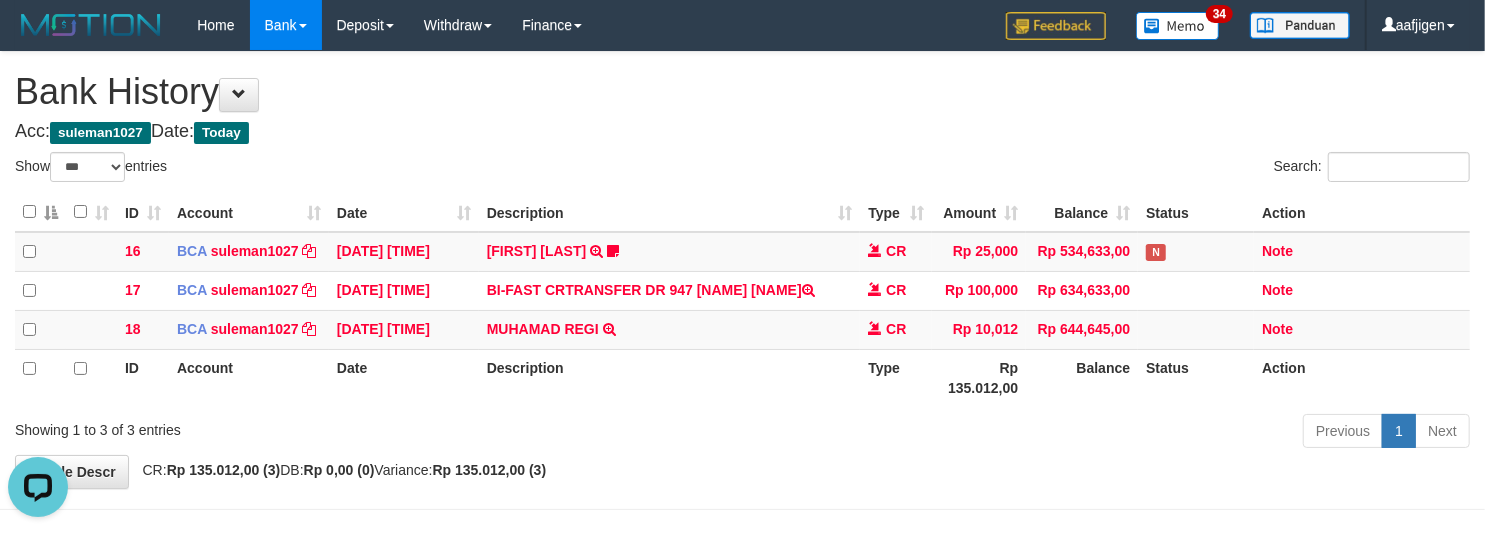 scroll, scrollTop: 0, scrollLeft: 0, axis: both 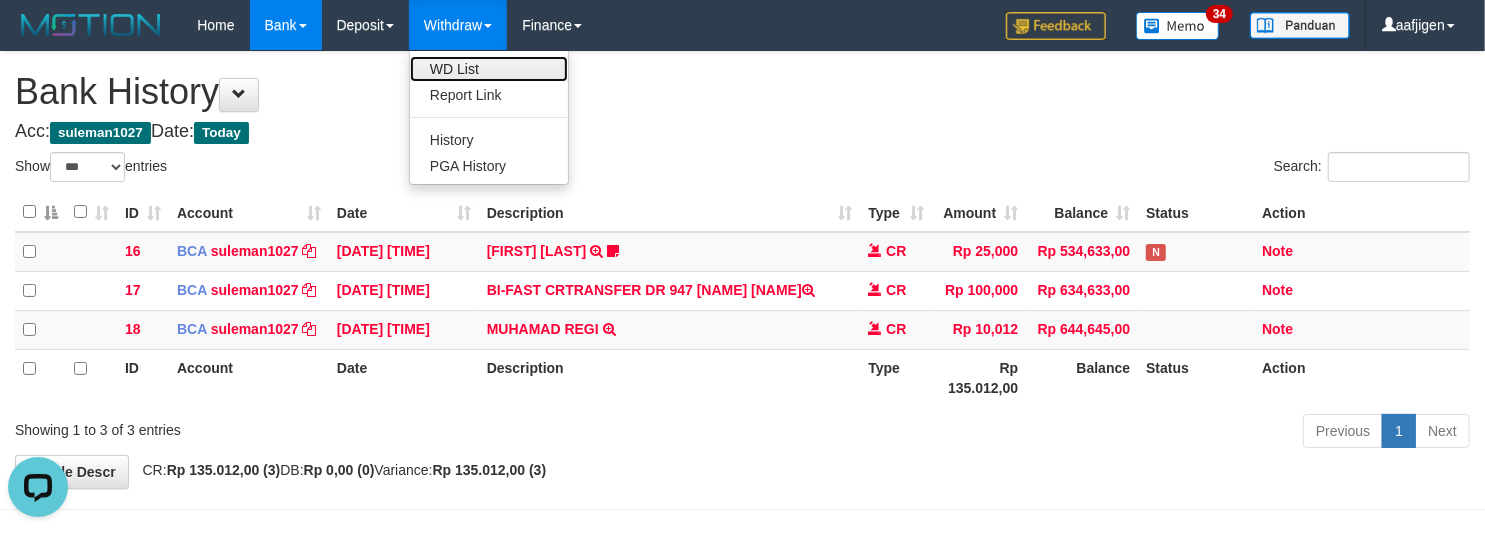 drag, startPoint x: 468, startPoint y: 60, endPoint x: 509, endPoint y: 68, distance: 41.773197 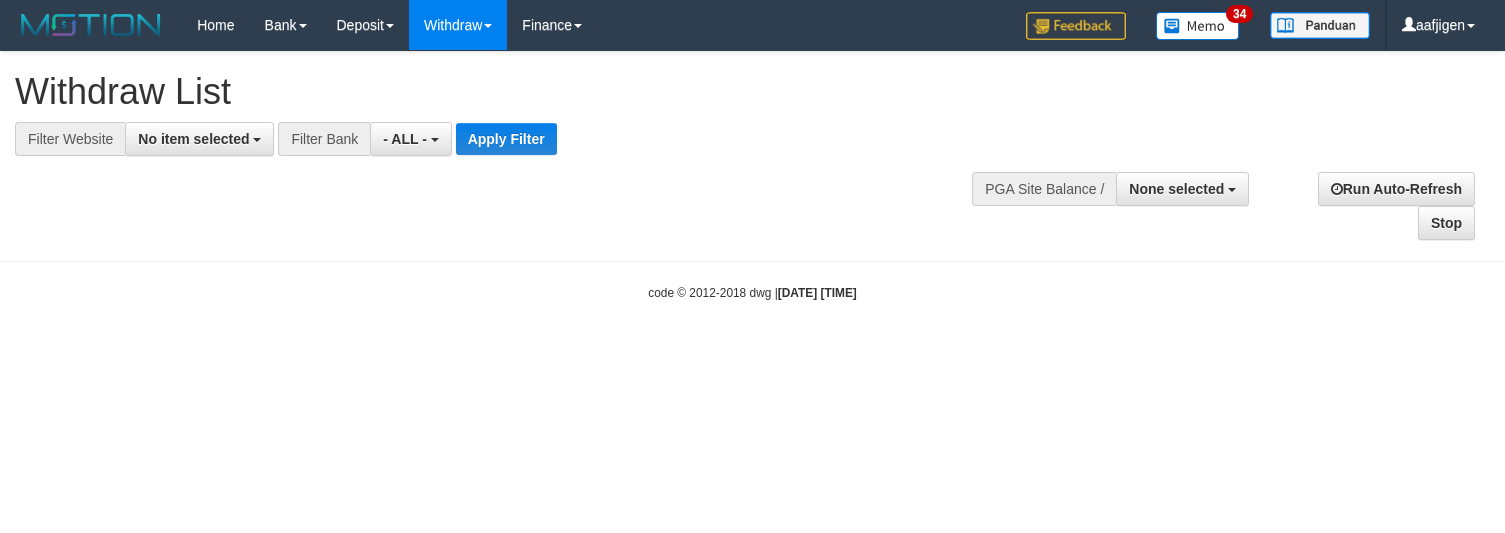 select 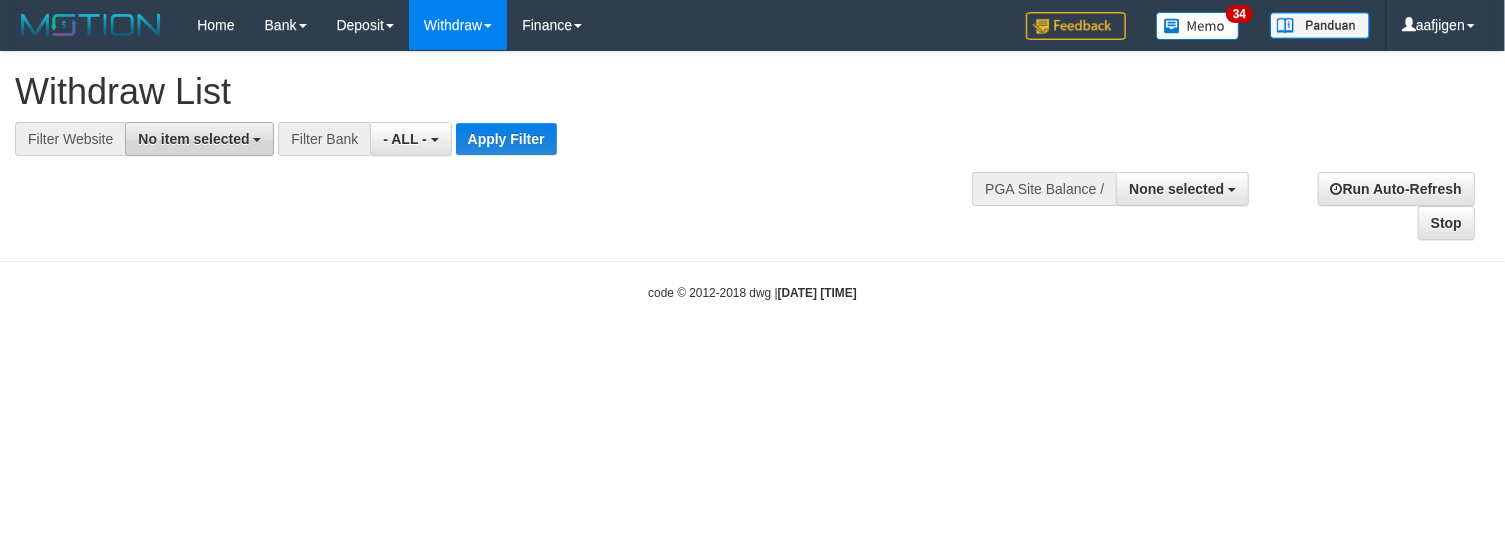 click on "No item selected" at bounding box center [199, 139] 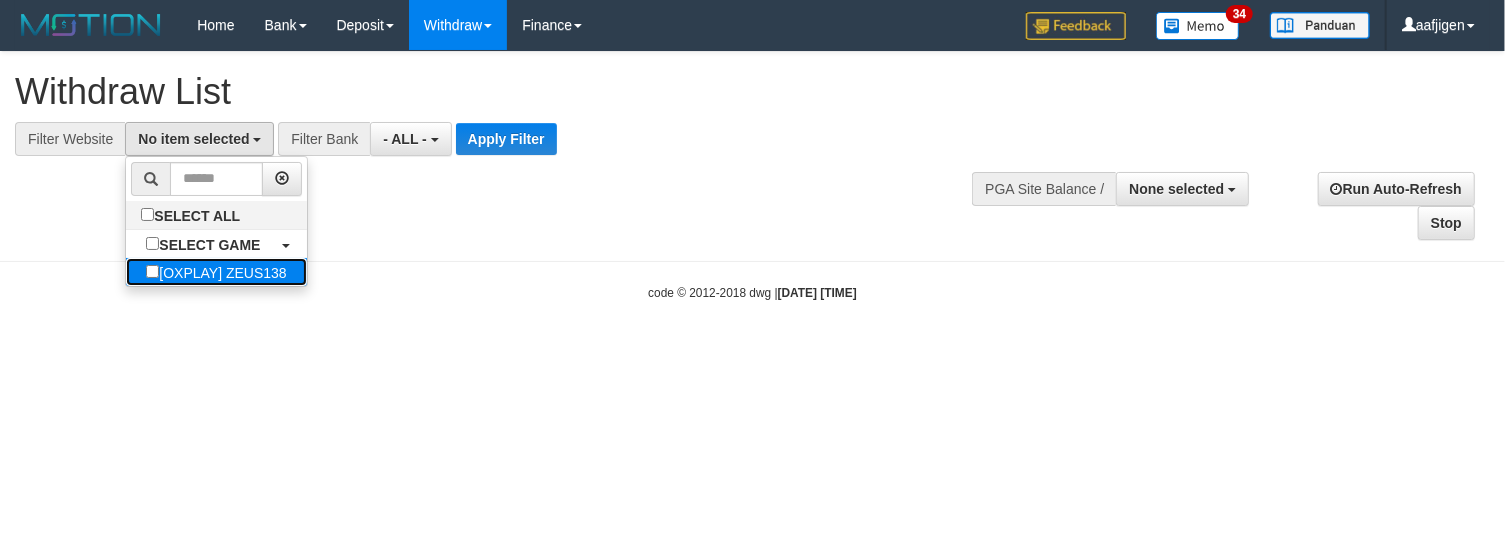 click on "[OXPLAY] ZEUS138" at bounding box center [216, 272] 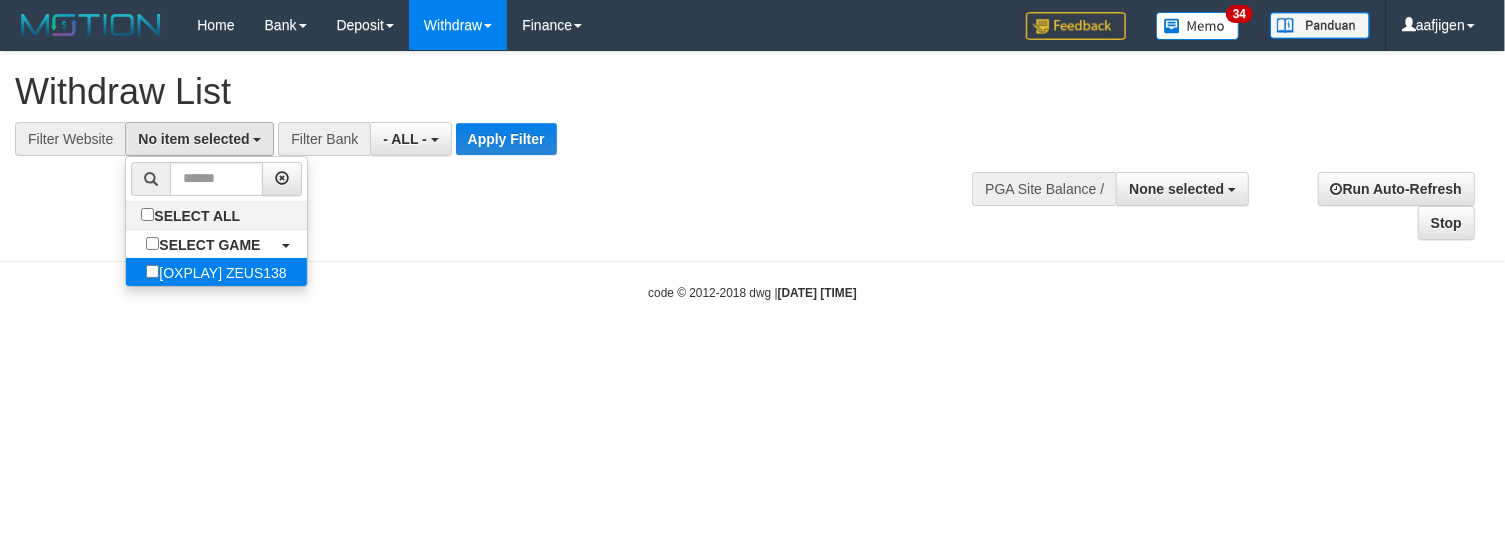 select on "***" 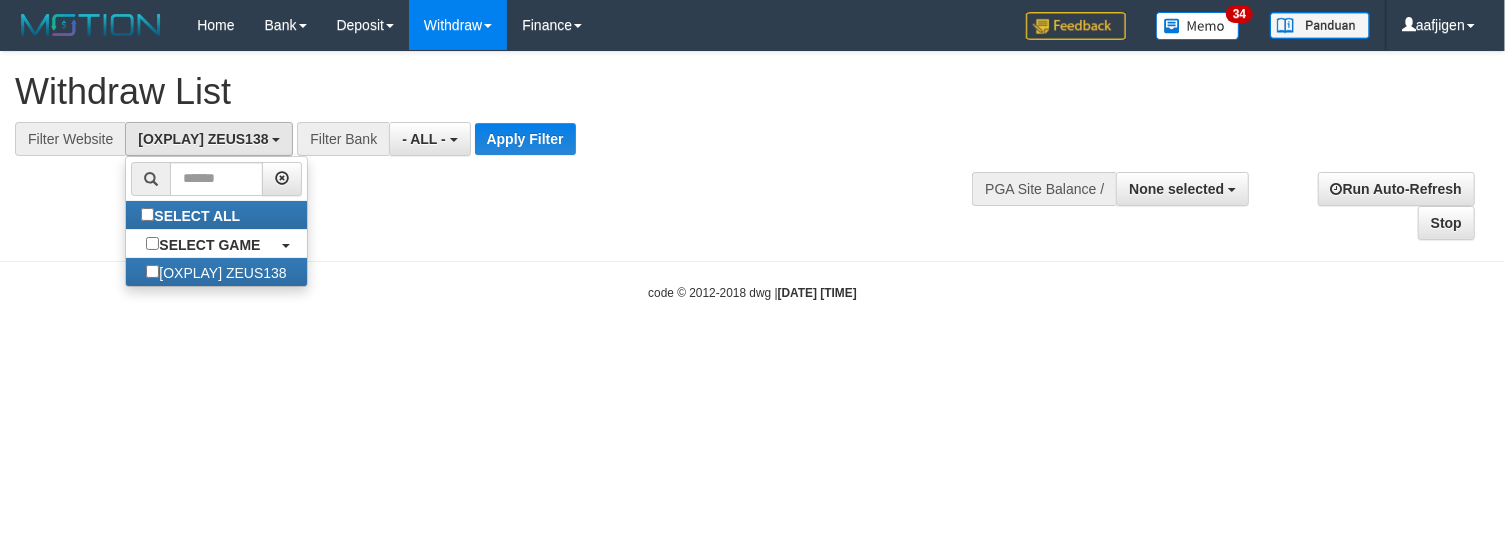 scroll, scrollTop: 17, scrollLeft: 0, axis: vertical 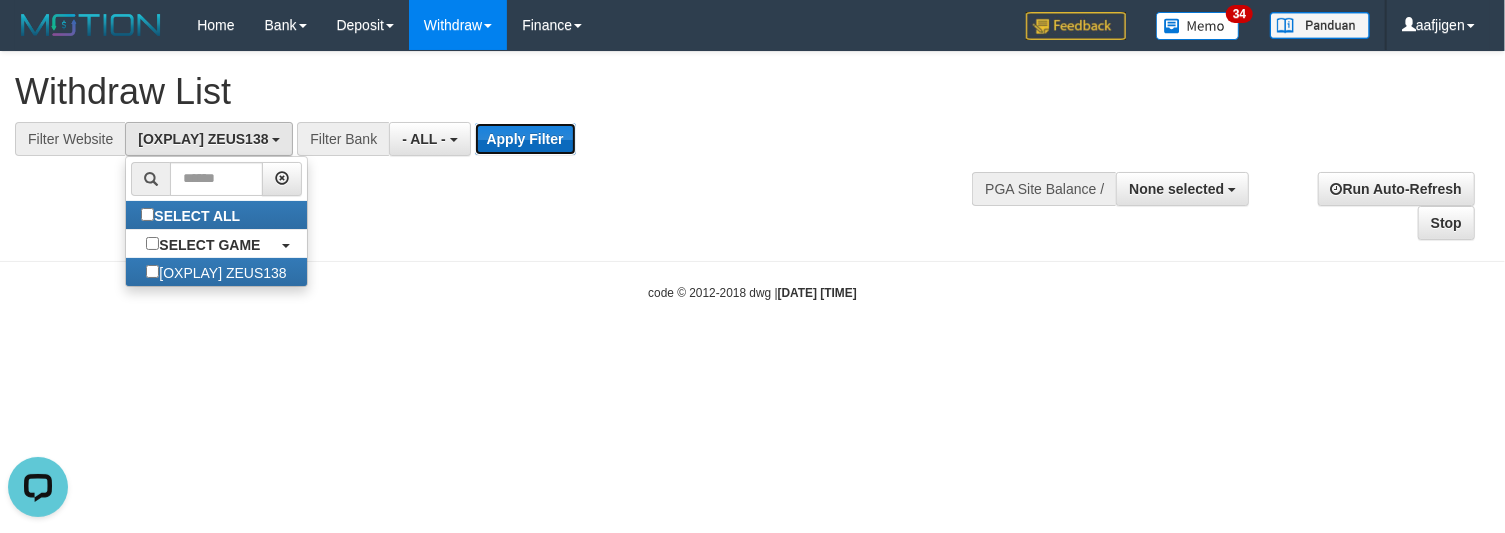 click on "Apply Filter" at bounding box center [525, 139] 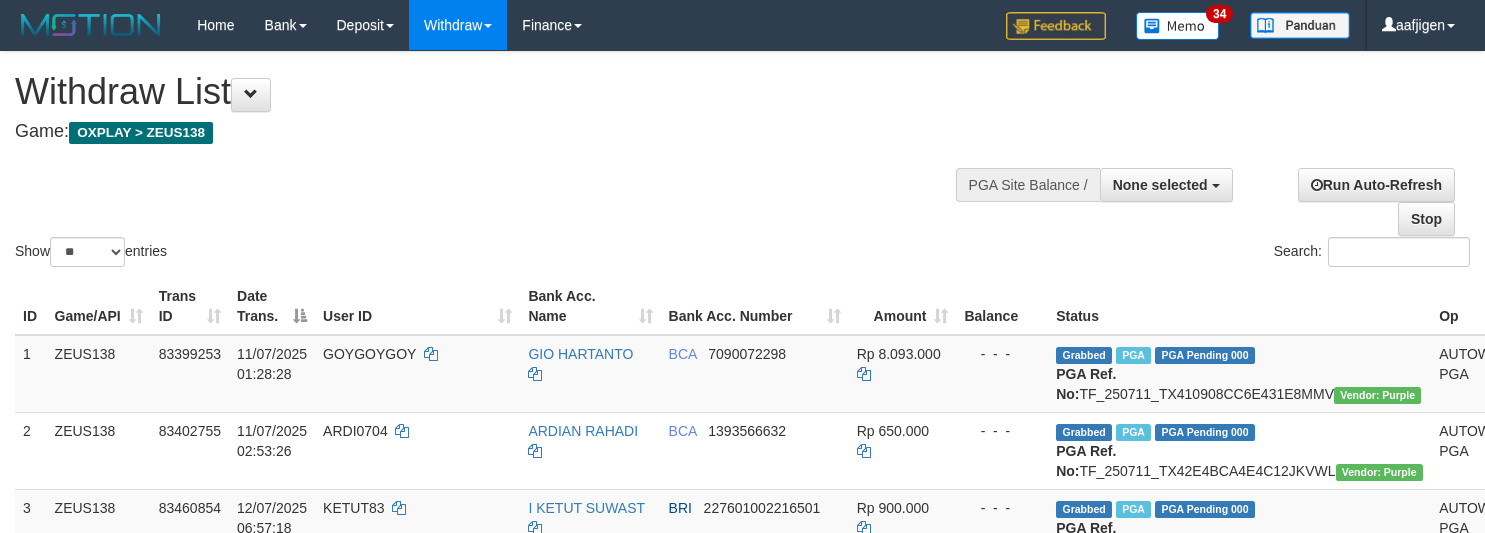 select 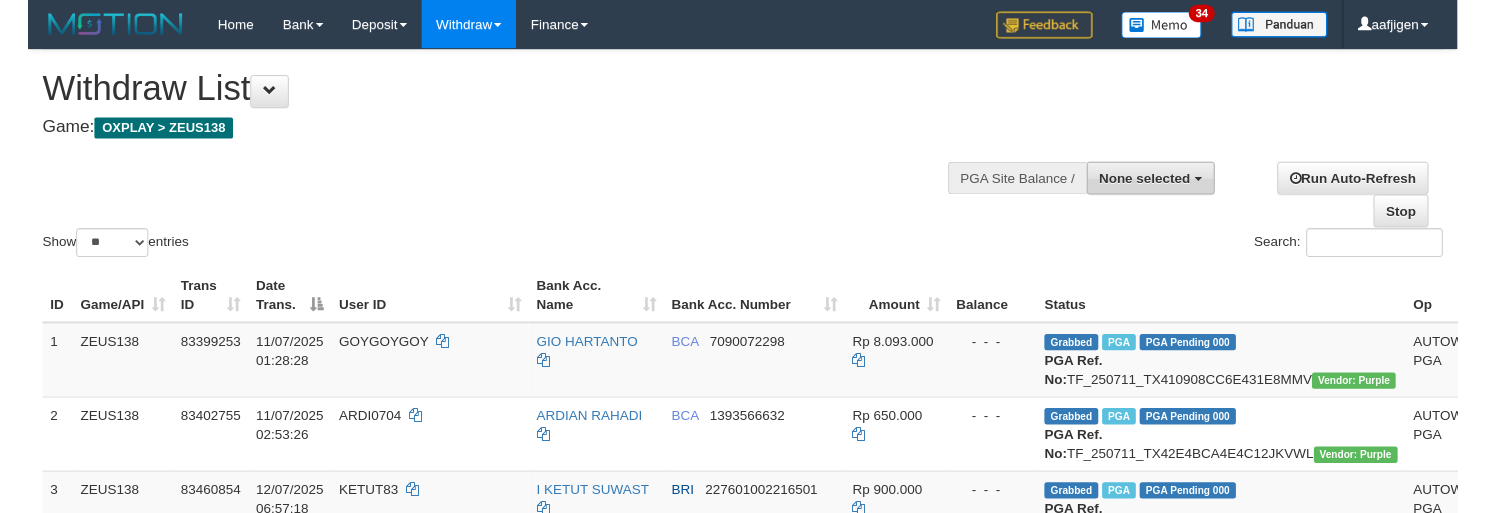 scroll, scrollTop: 0, scrollLeft: 0, axis: both 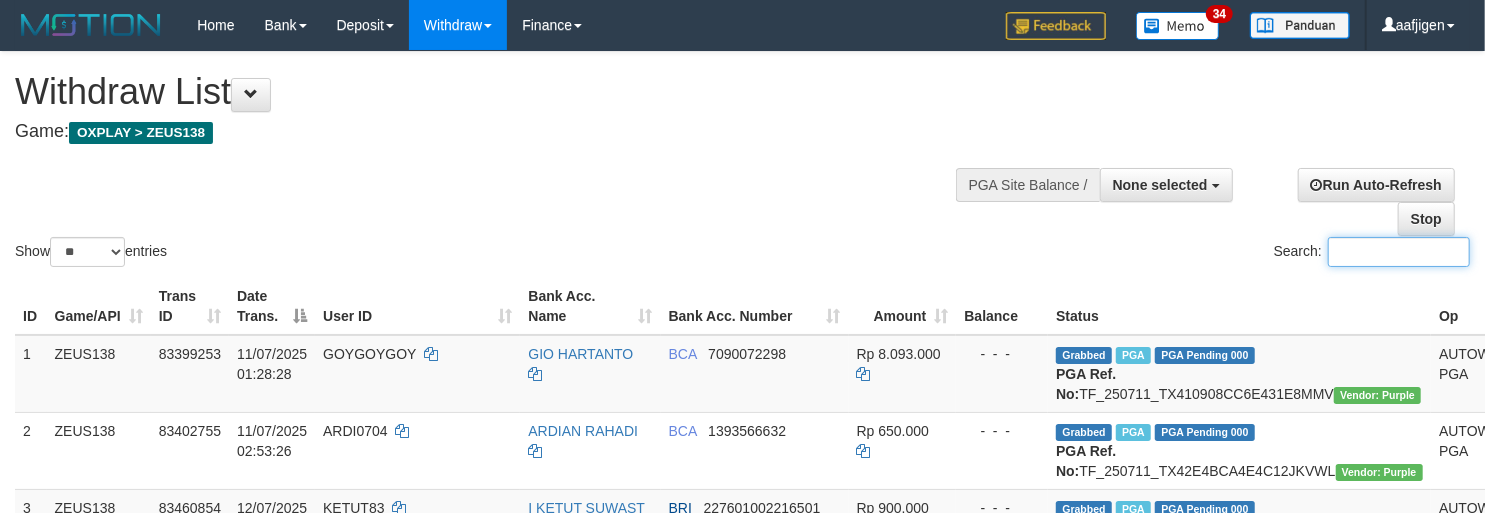 click on "Search:" at bounding box center (1399, 252) 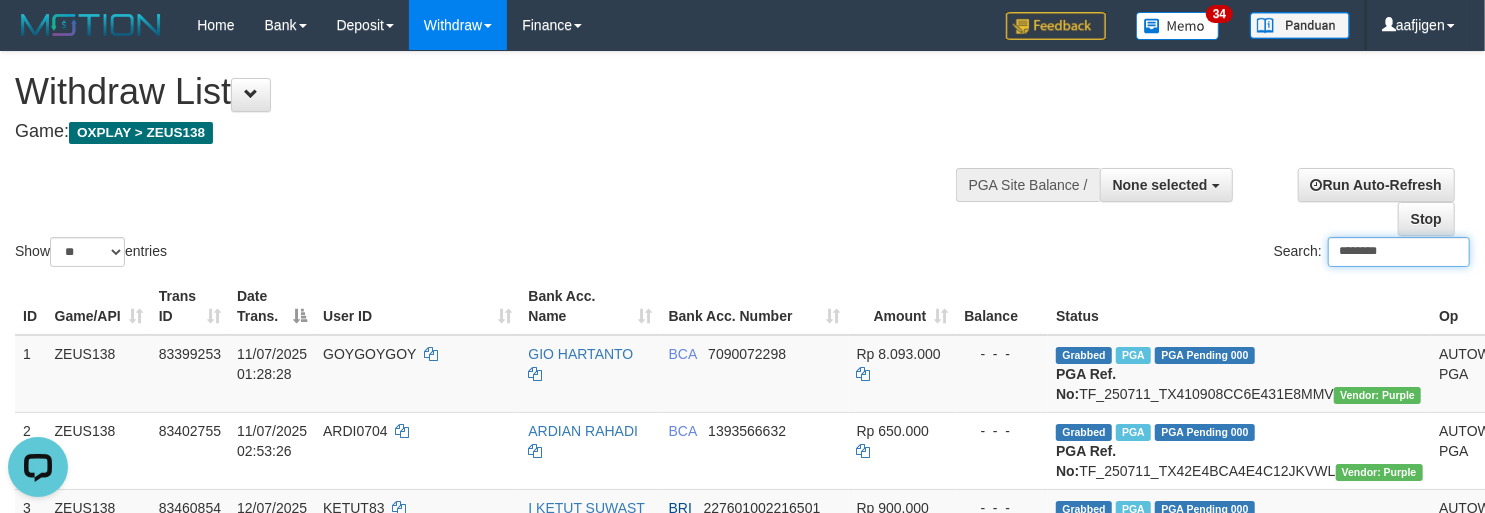 scroll, scrollTop: 0, scrollLeft: 0, axis: both 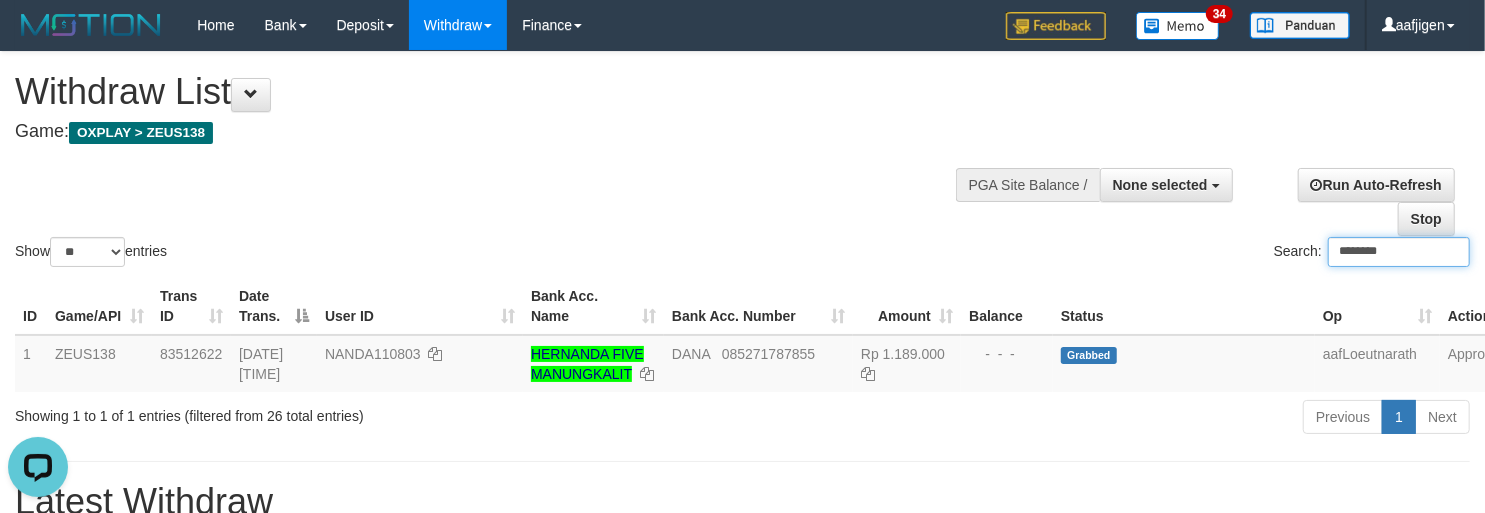 click on "********" at bounding box center (1399, 252) 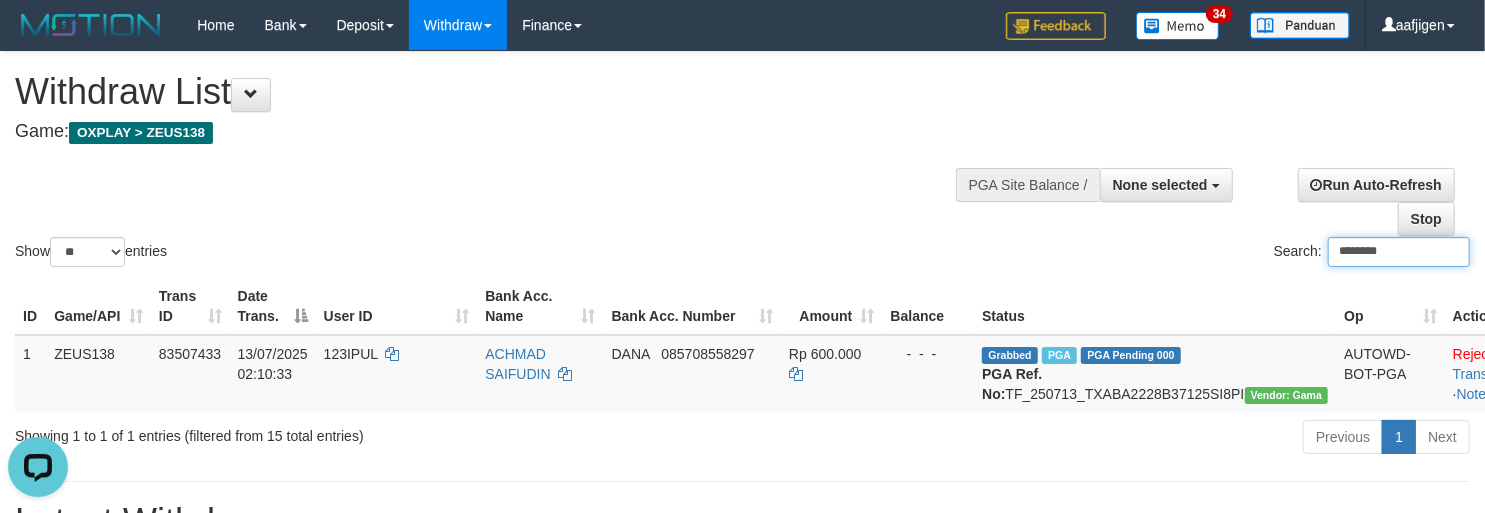 type on "********" 